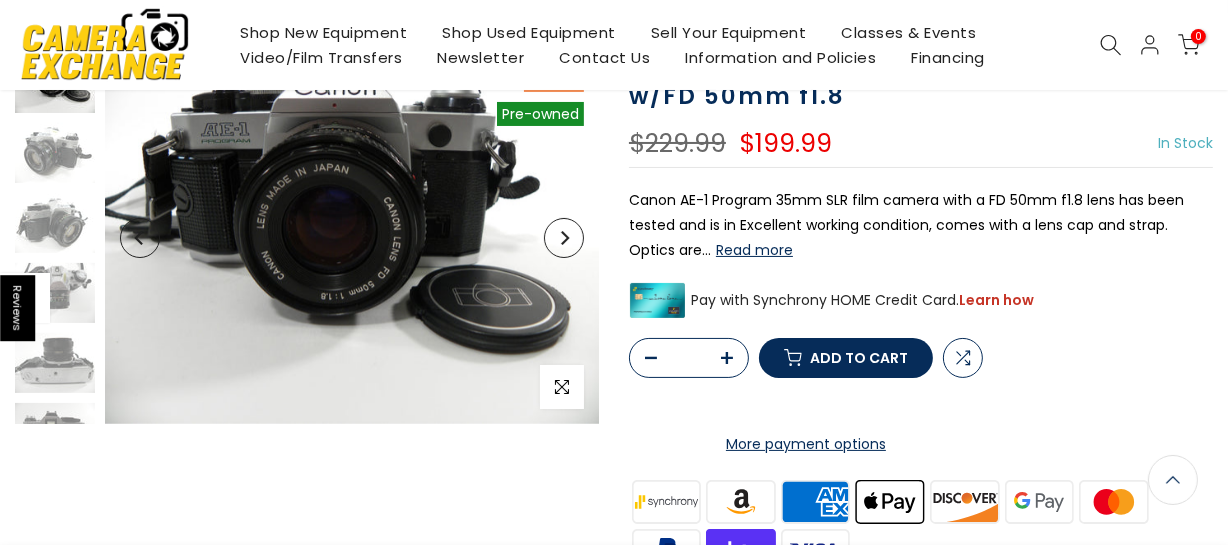 scroll, scrollTop: 178, scrollLeft: 0, axis: vertical 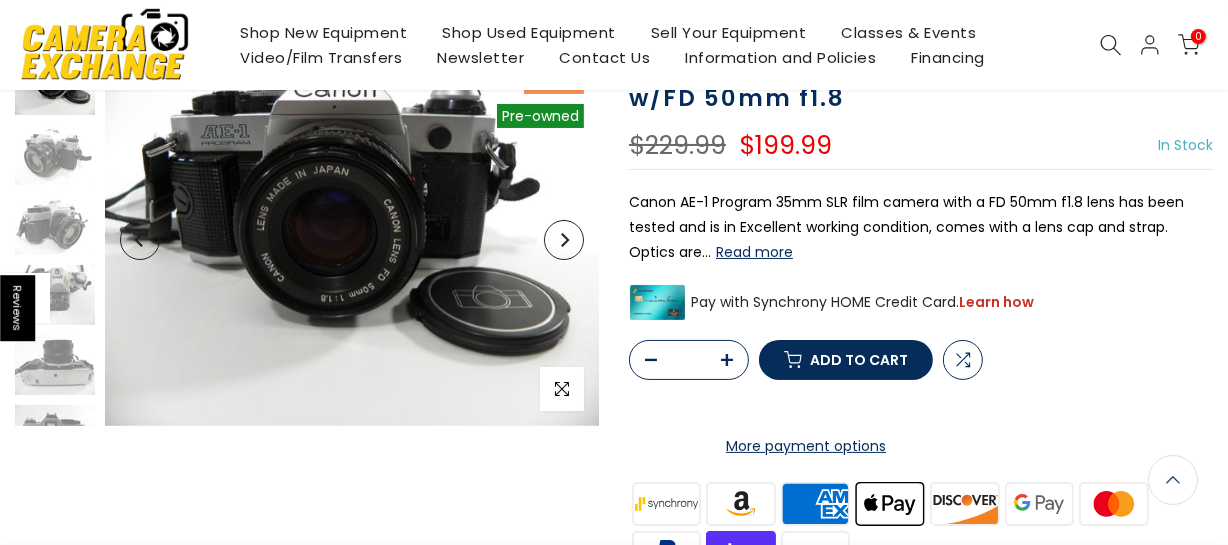 click on "Read more" at bounding box center (754, 252) 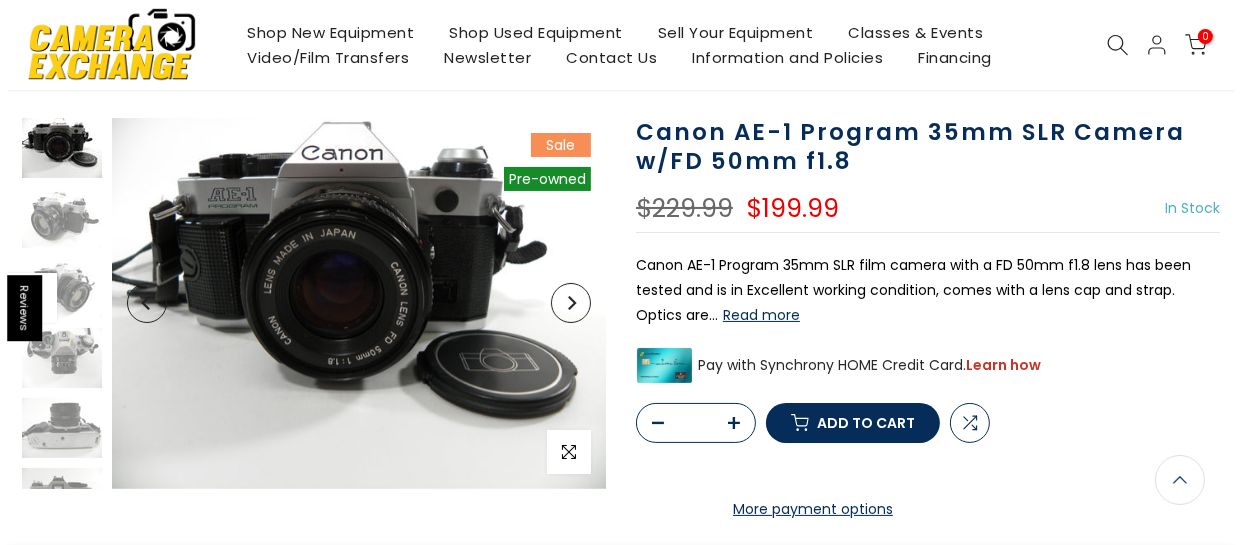 scroll, scrollTop: 113, scrollLeft: 0, axis: vertical 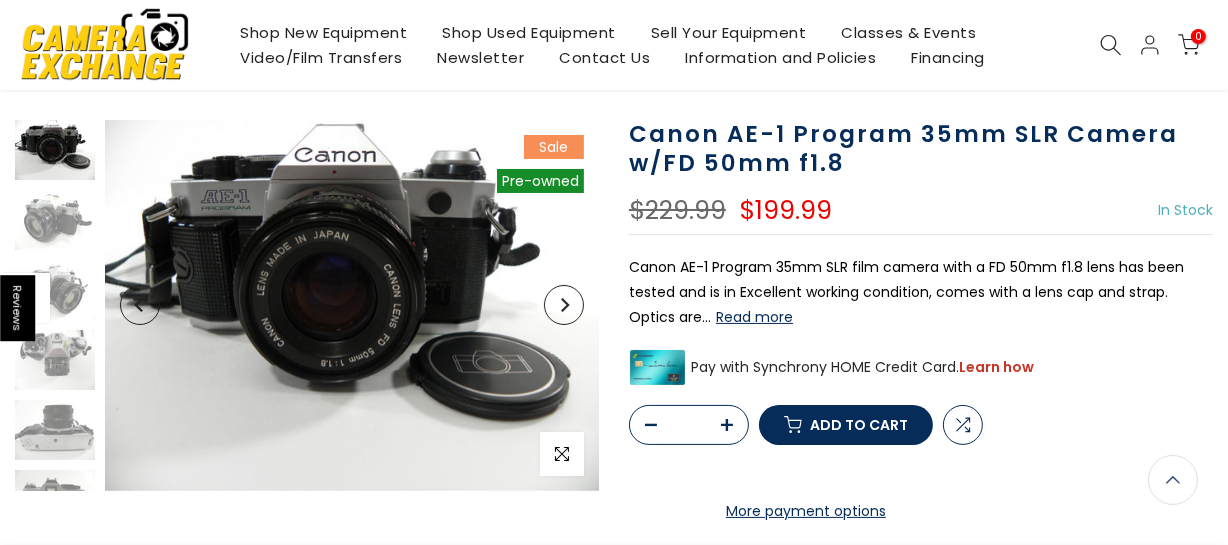 click on "Add to cart" at bounding box center [859, 425] 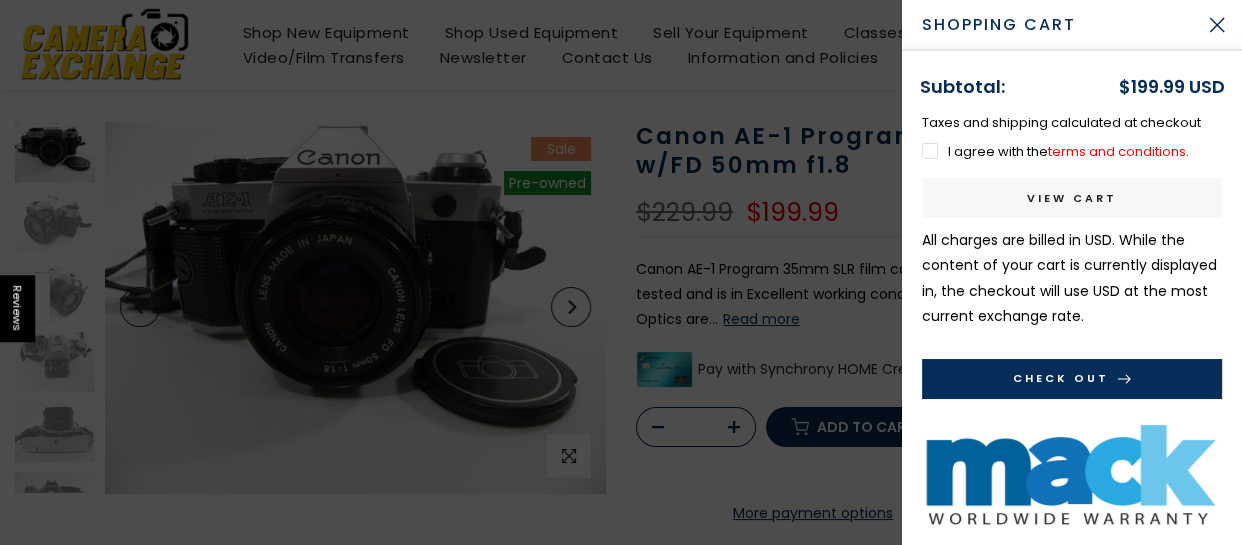 scroll, scrollTop: 115, scrollLeft: 0, axis: vertical 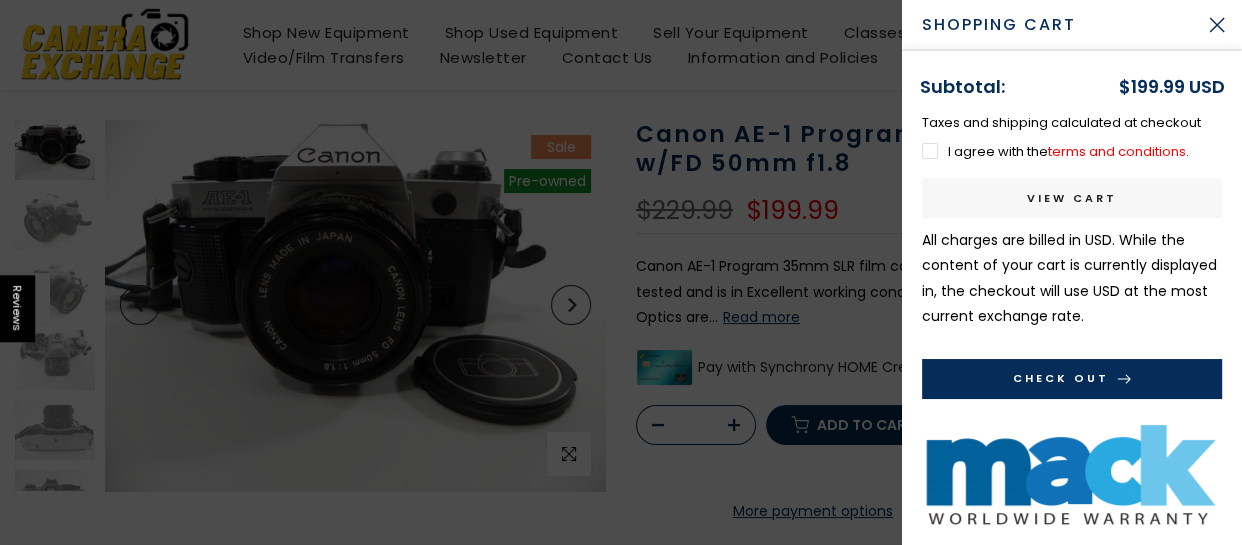 click on "I agree with the  terms and conditions ." at bounding box center (1055, 151) 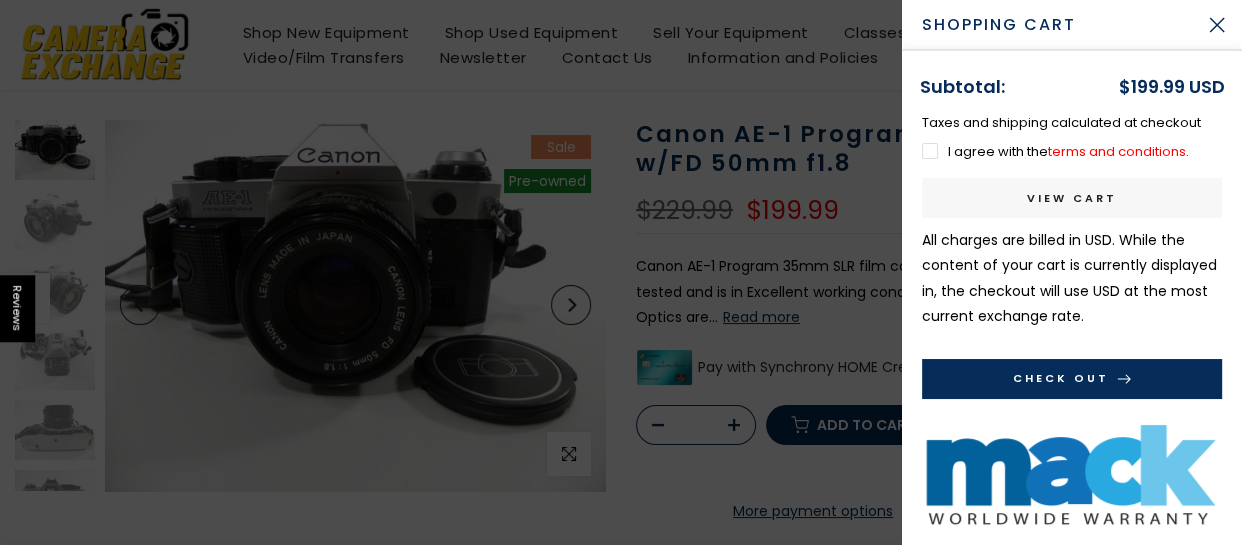 click on "Check Out" at bounding box center (1072, 379) 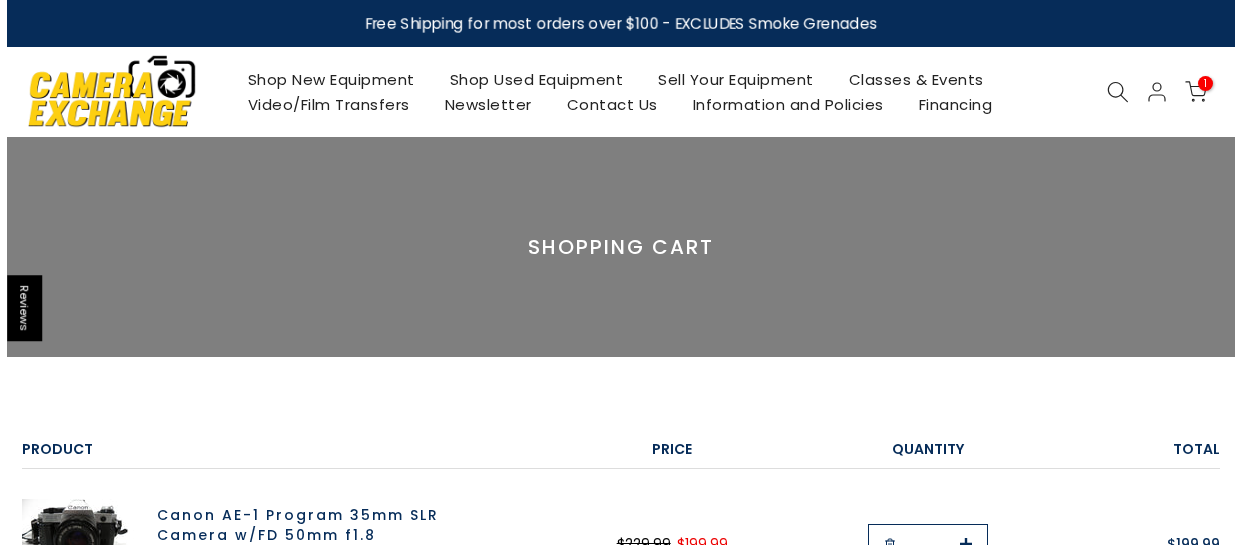 scroll, scrollTop: 0, scrollLeft: 0, axis: both 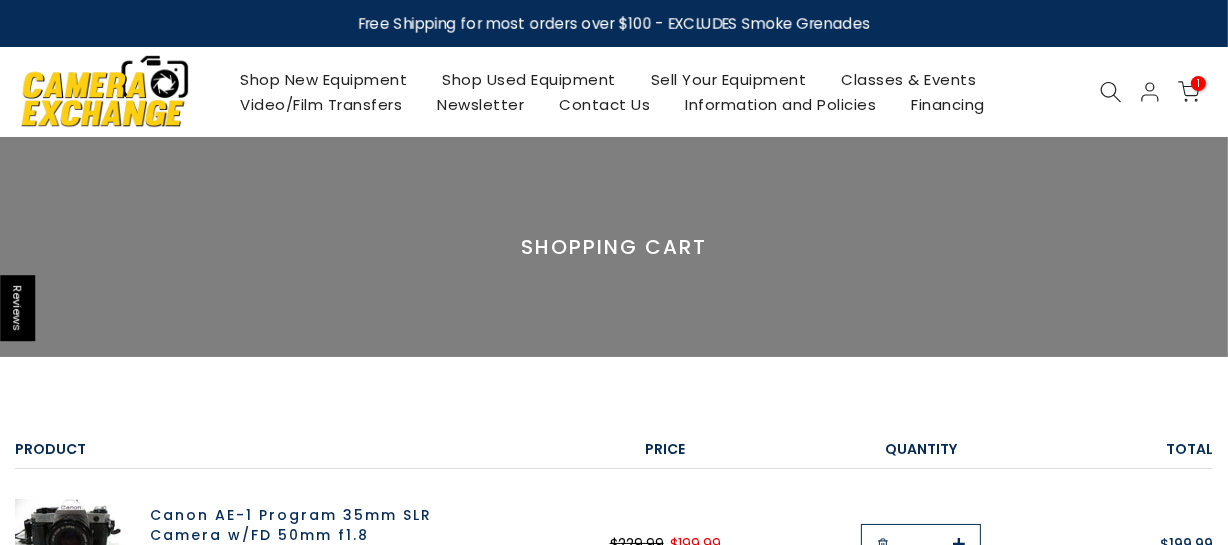 select on "**********" 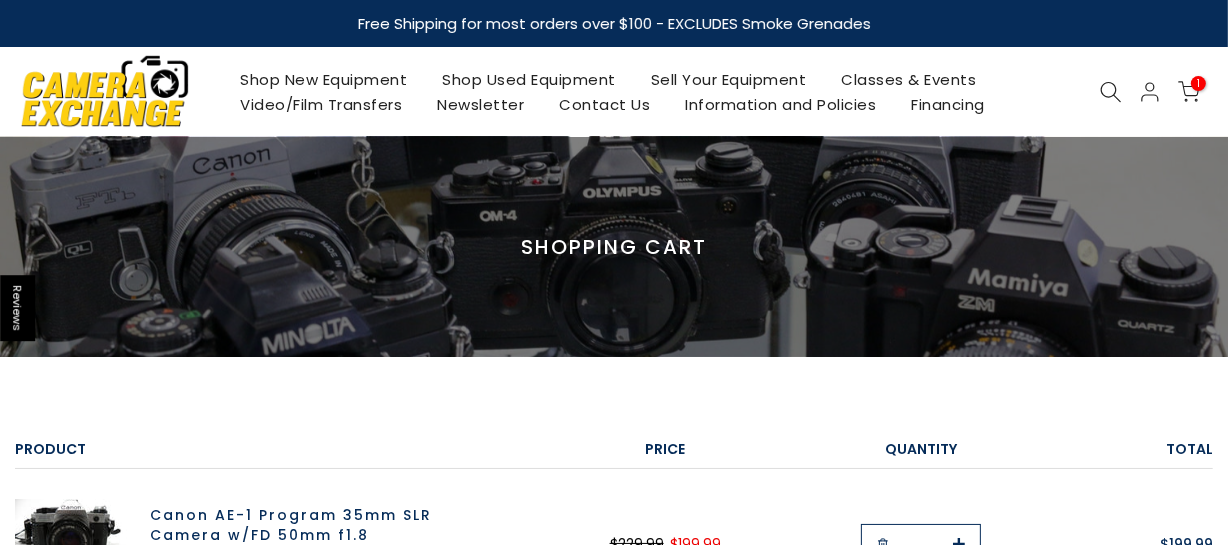 click 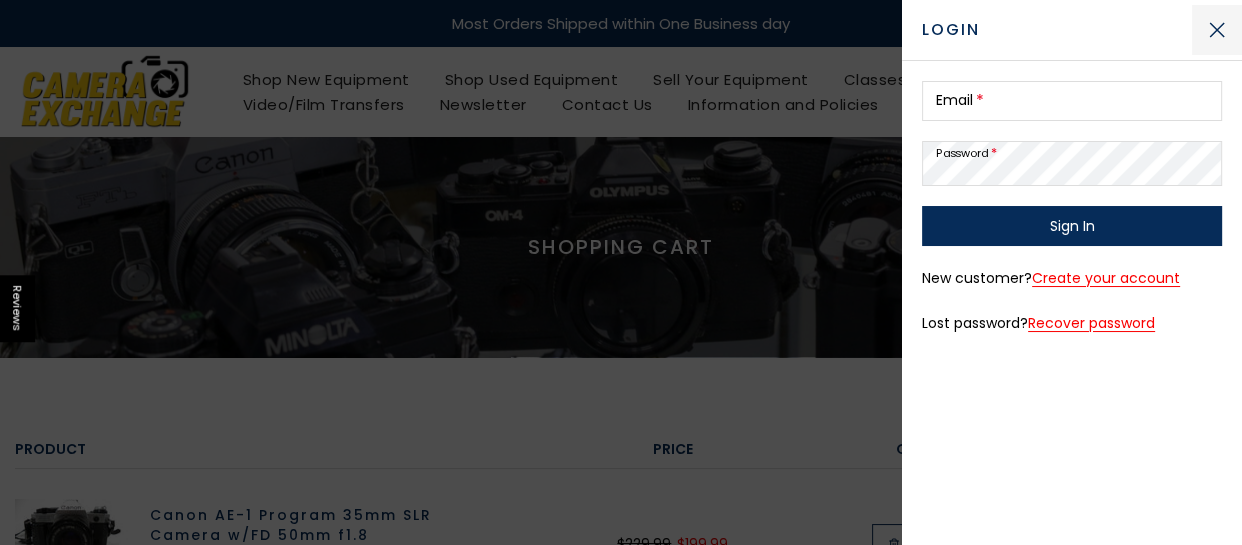click at bounding box center (1217, 30) 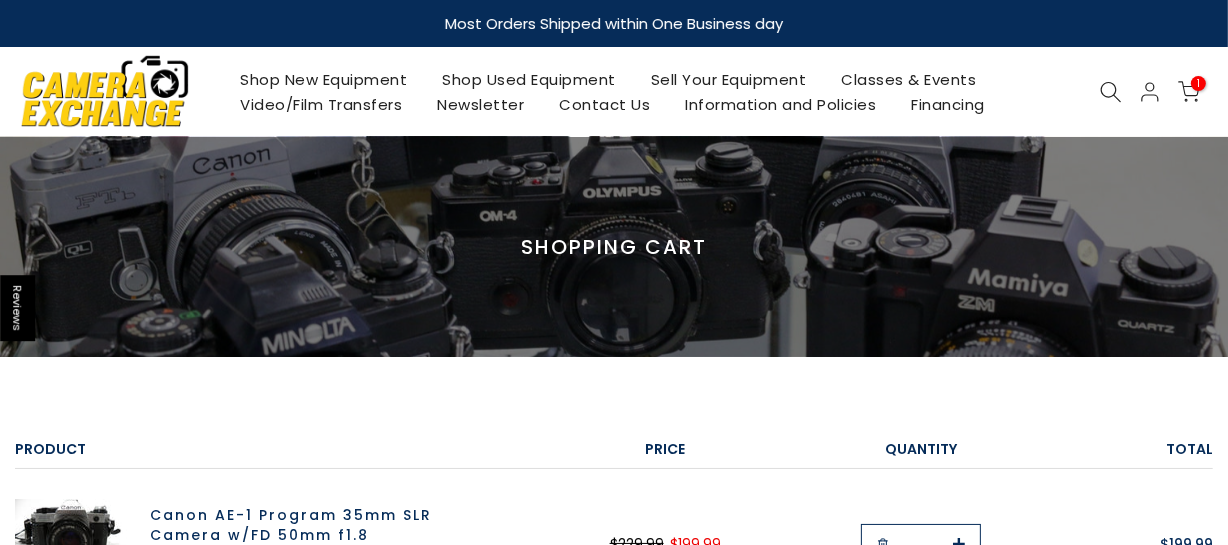 click 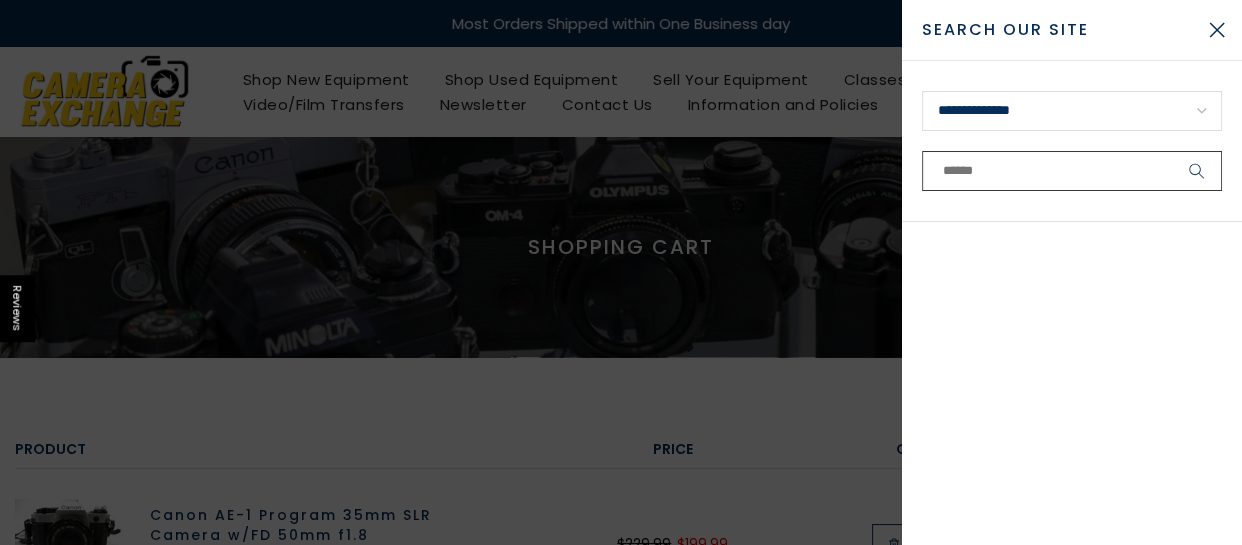 paste on "**********" 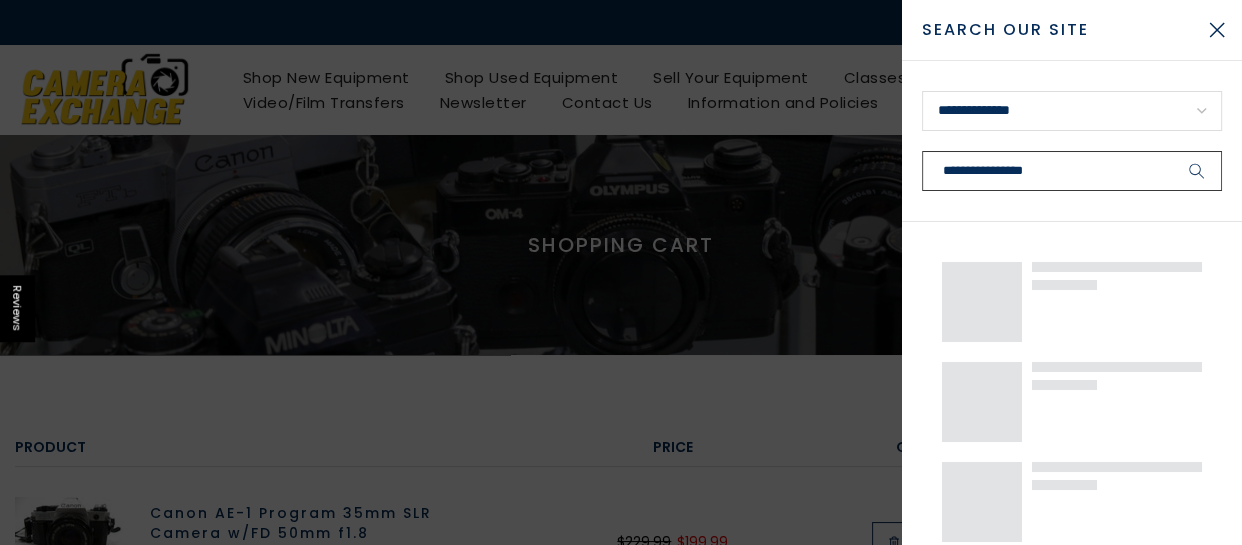 type on "**********" 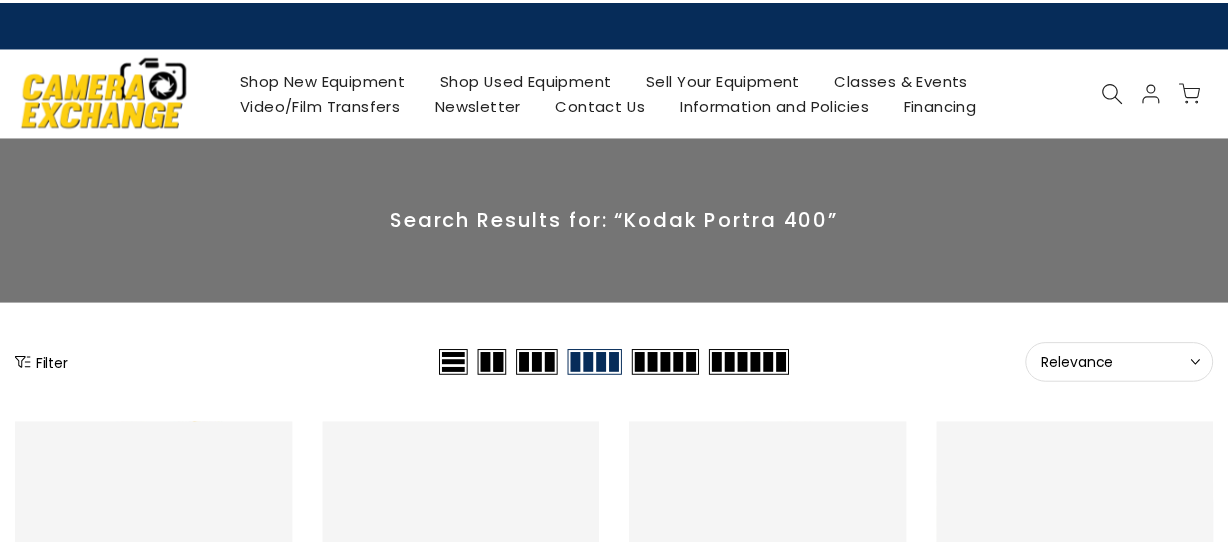 scroll, scrollTop: 0, scrollLeft: 0, axis: both 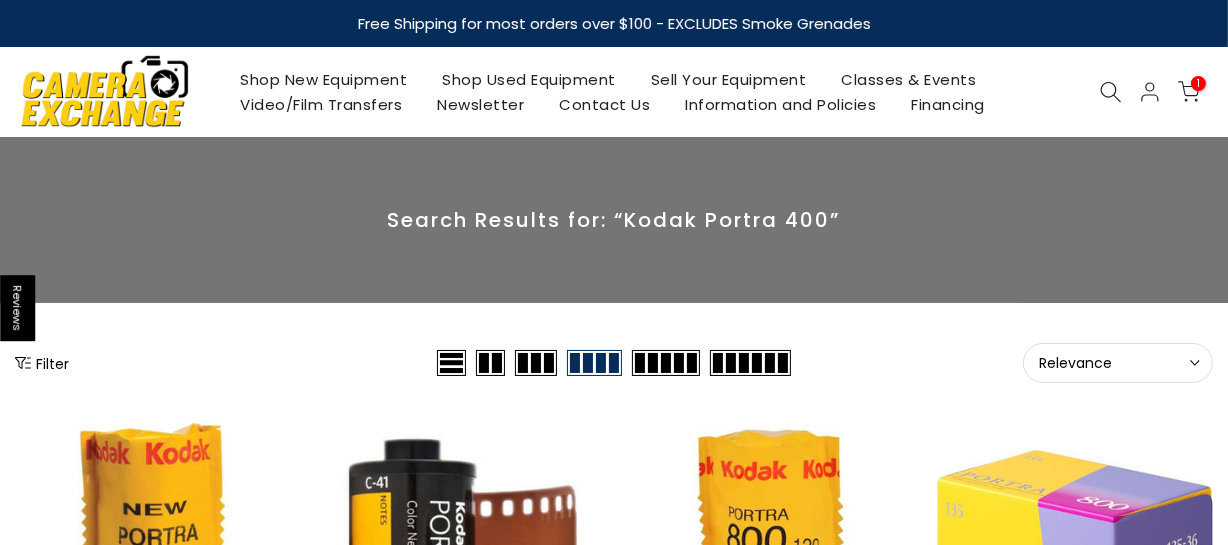 select on "**********" 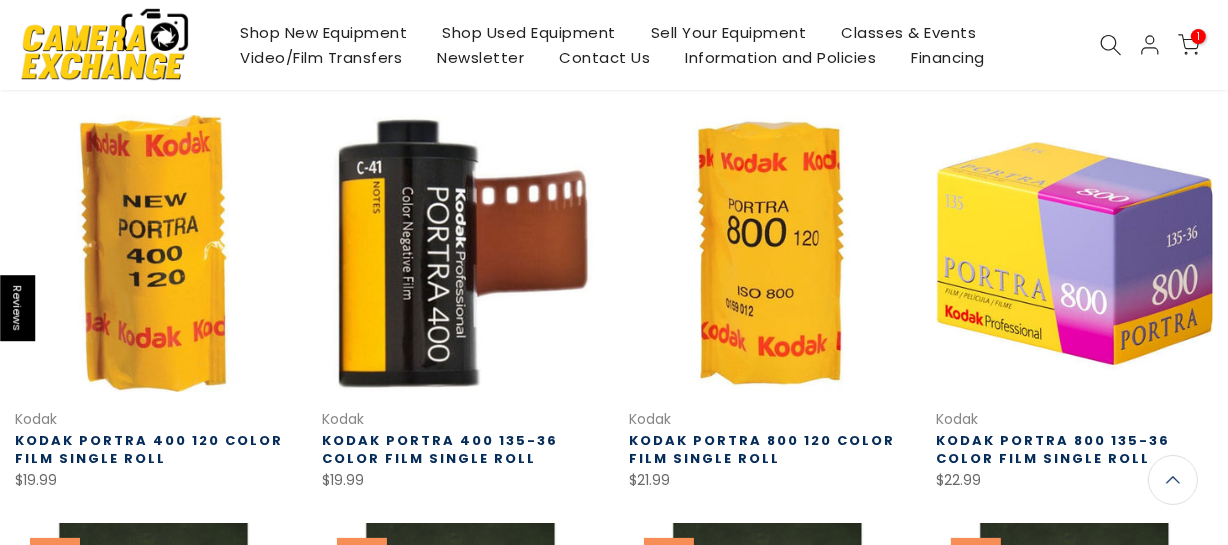 scroll, scrollTop: 304, scrollLeft: 0, axis: vertical 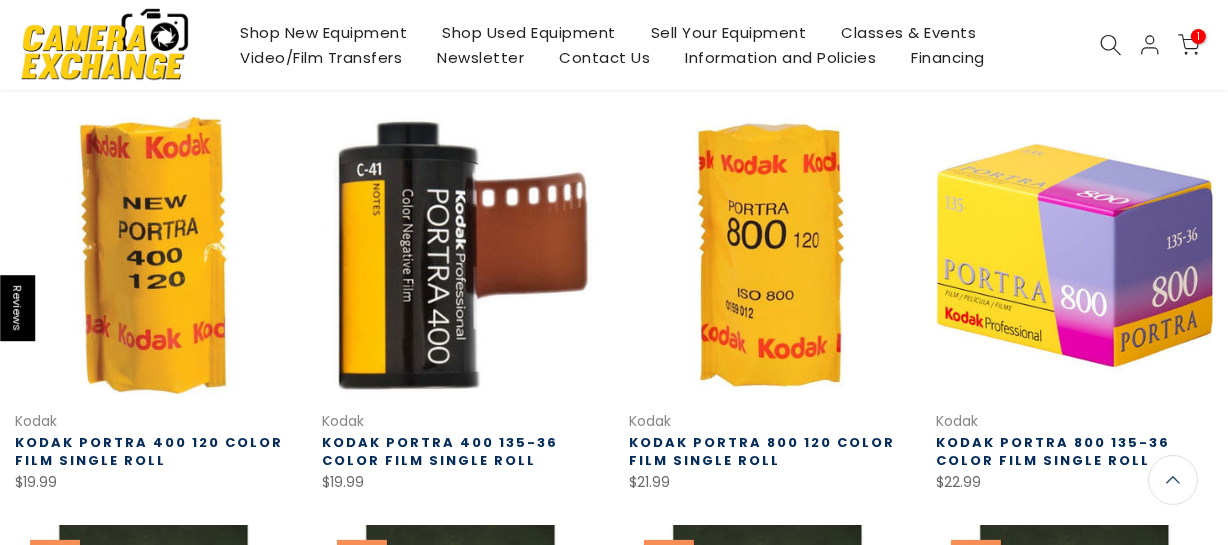 click at bounding box center (460, 255) 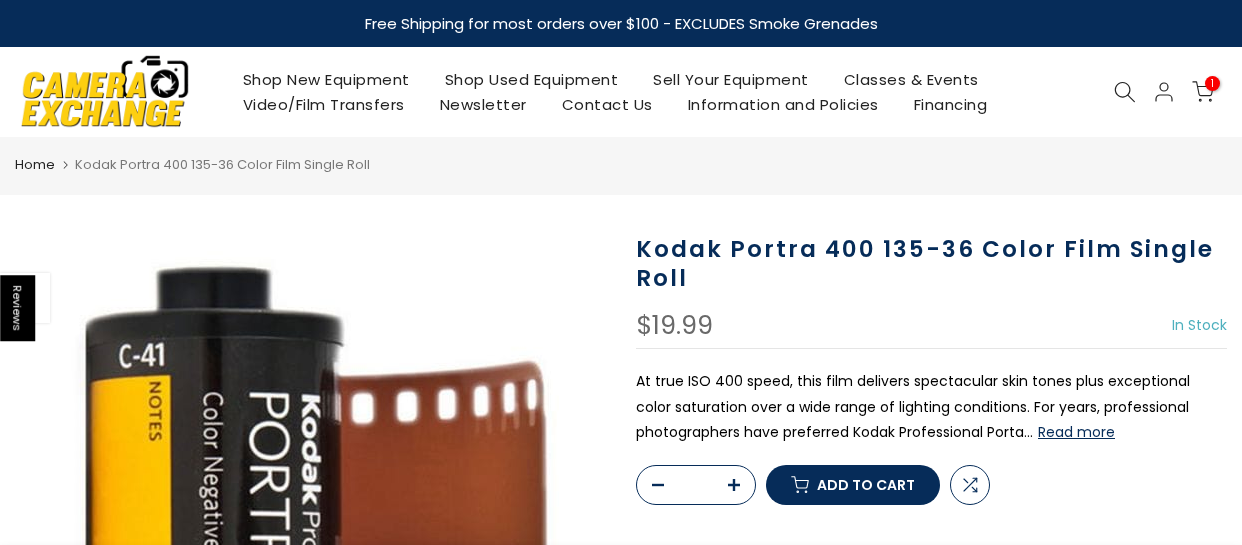 select on "**********" 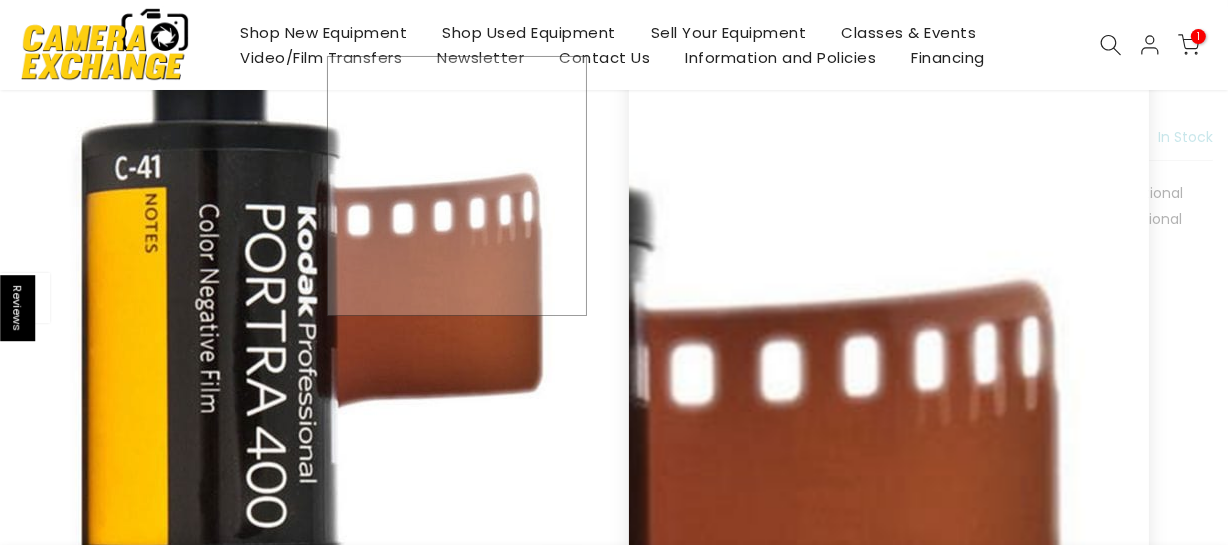 scroll, scrollTop: 294, scrollLeft: 0, axis: vertical 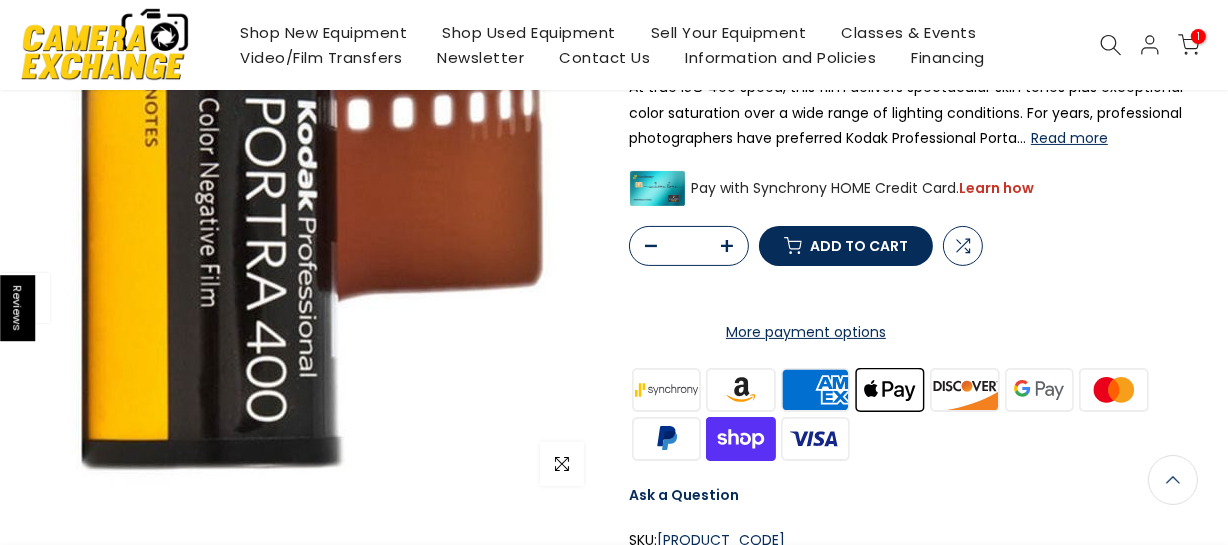 click 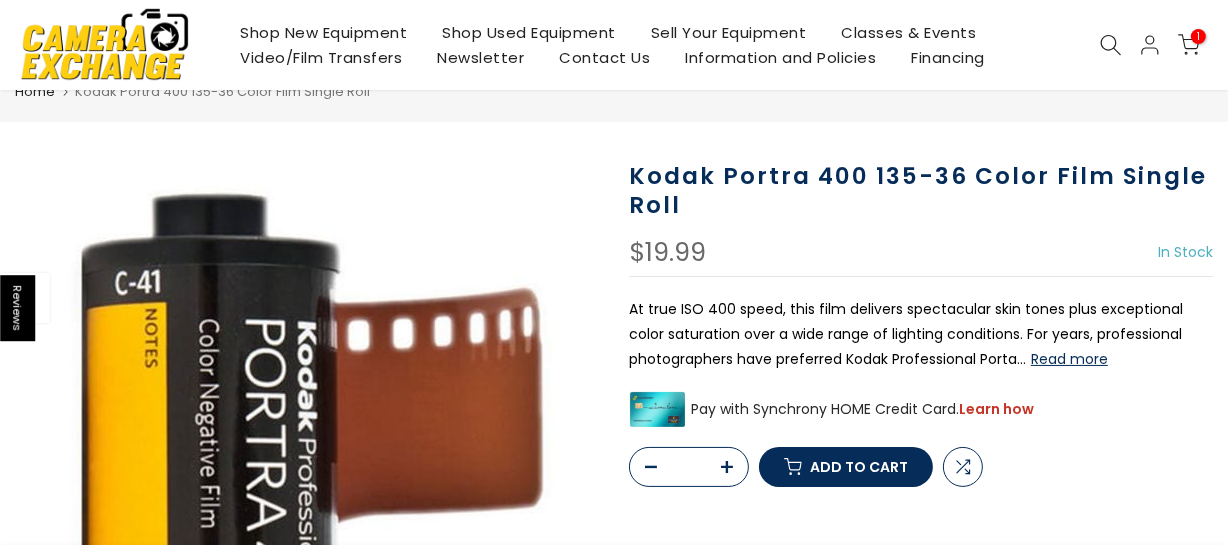 scroll, scrollTop: 70, scrollLeft: 0, axis: vertical 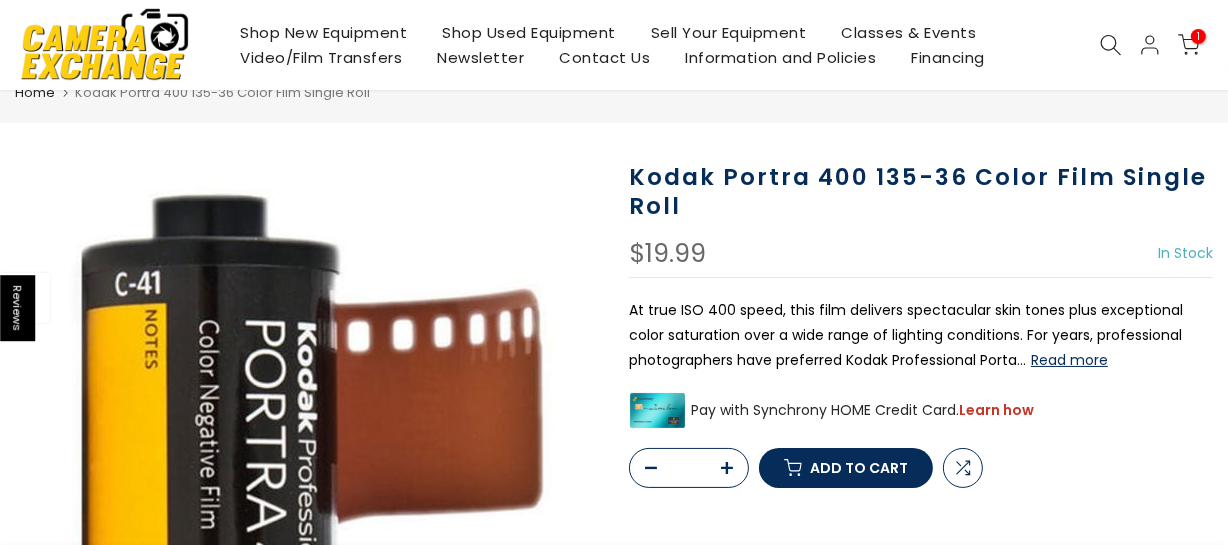 click on "Add to cart" at bounding box center [859, 468] 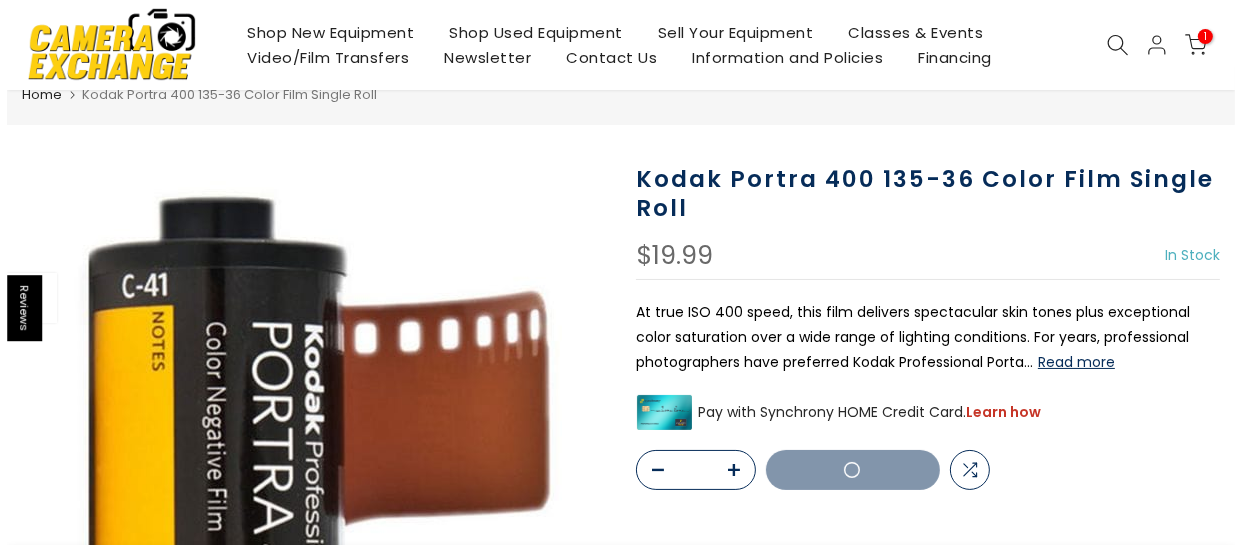 scroll, scrollTop: 71, scrollLeft: 0, axis: vertical 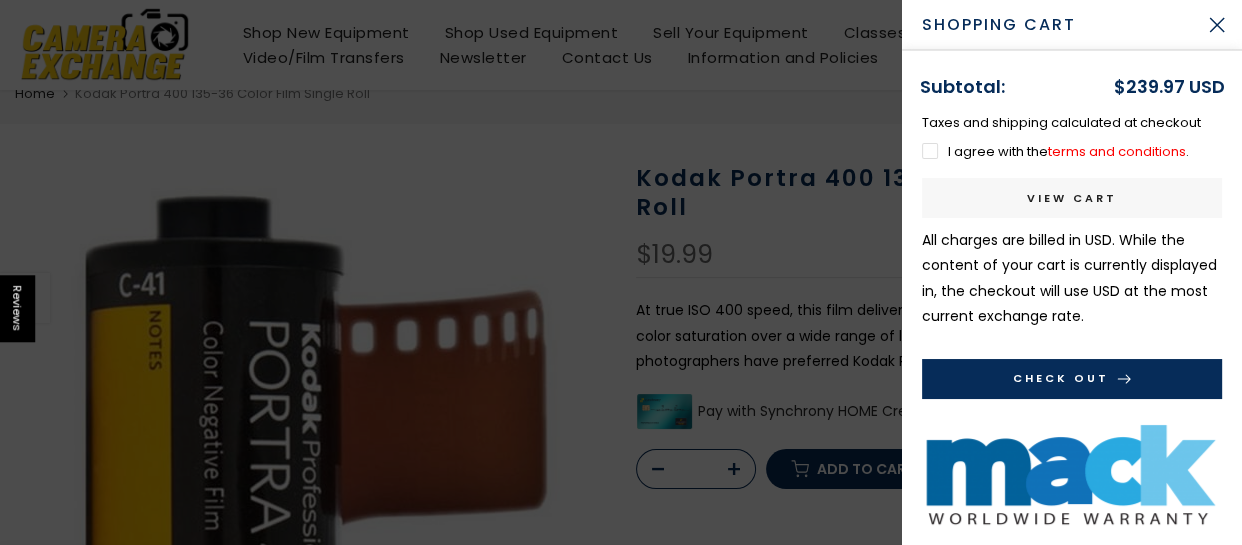click on "I agree with the  terms and conditions ." at bounding box center (1055, 151) 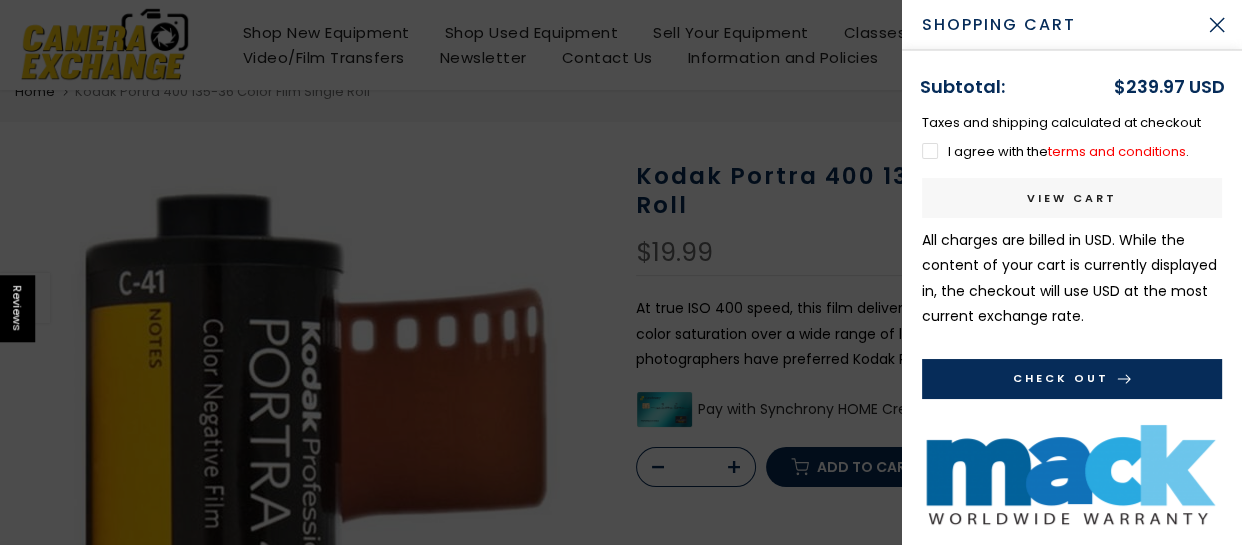 scroll, scrollTop: 70, scrollLeft: 0, axis: vertical 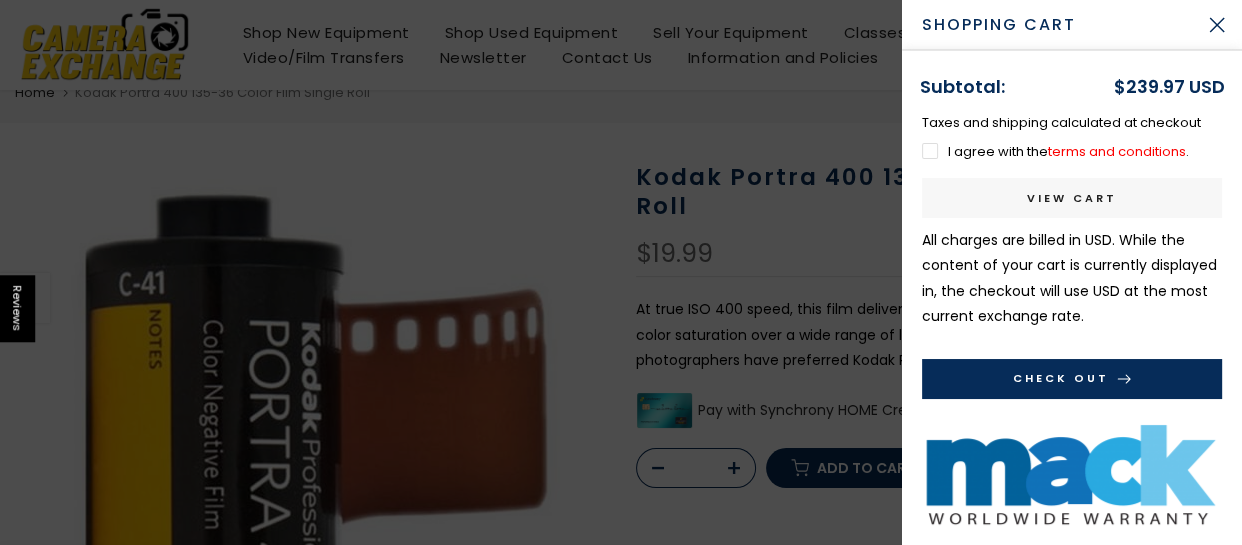 click on "View cart" at bounding box center (1072, 198) 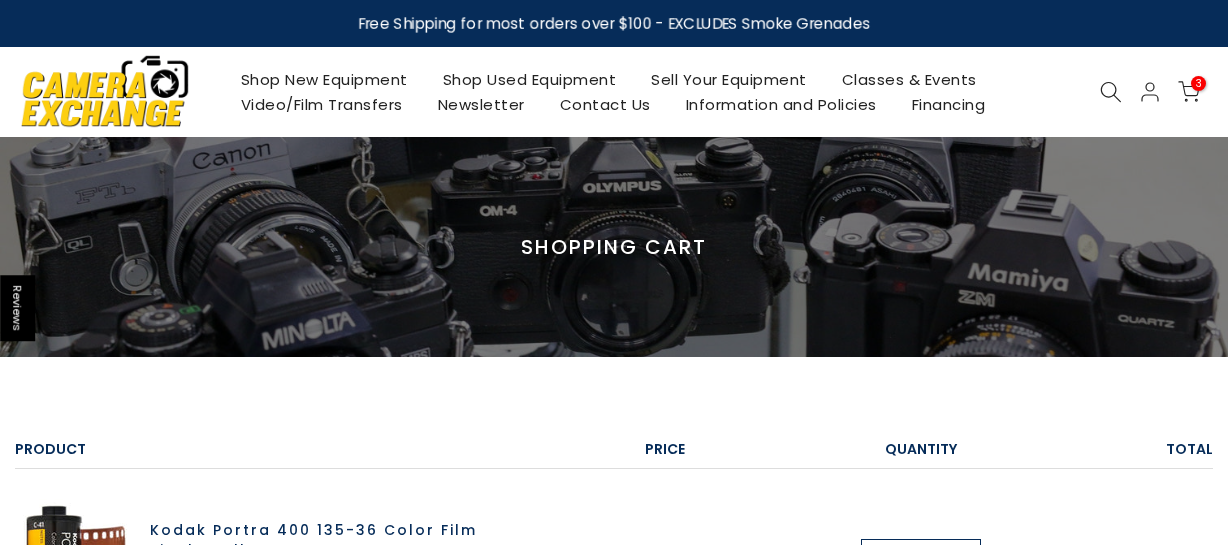 scroll, scrollTop: 0, scrollLeft: 0, axis: both 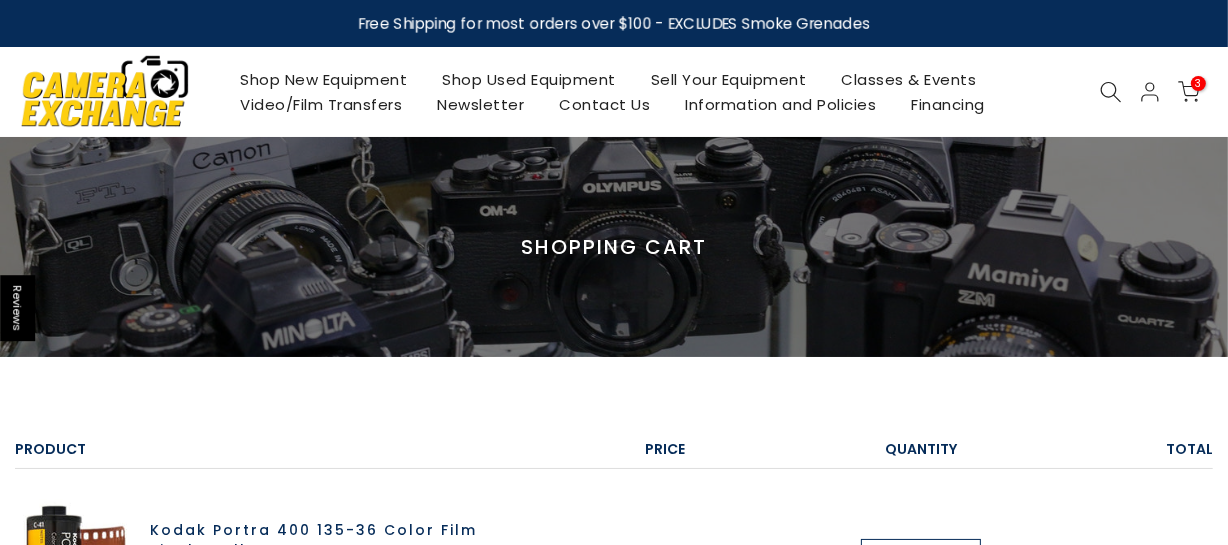 select on "**********" 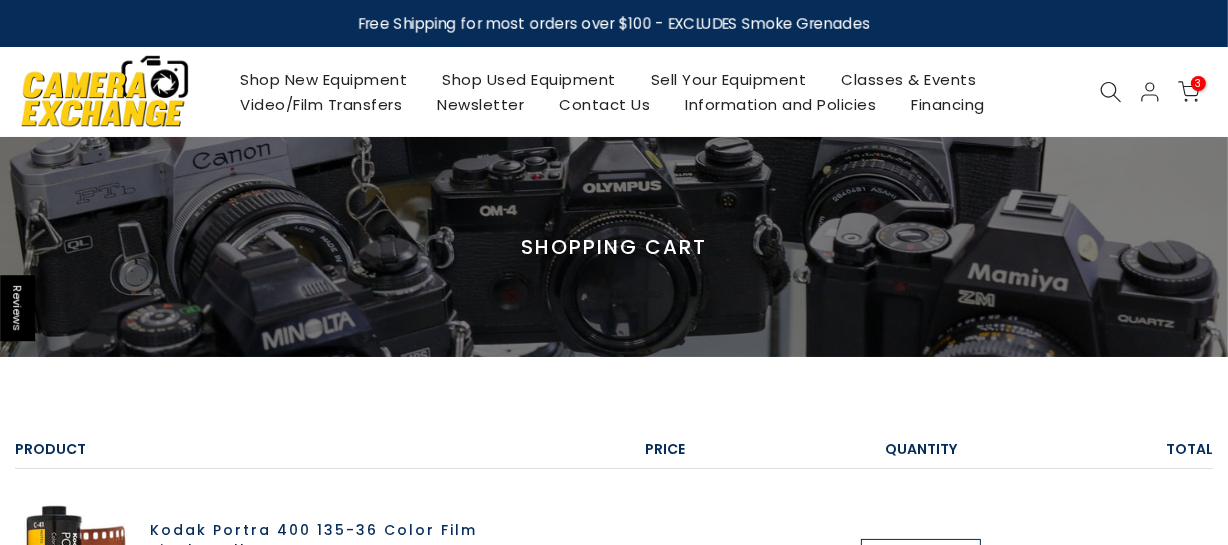 select on "**********" 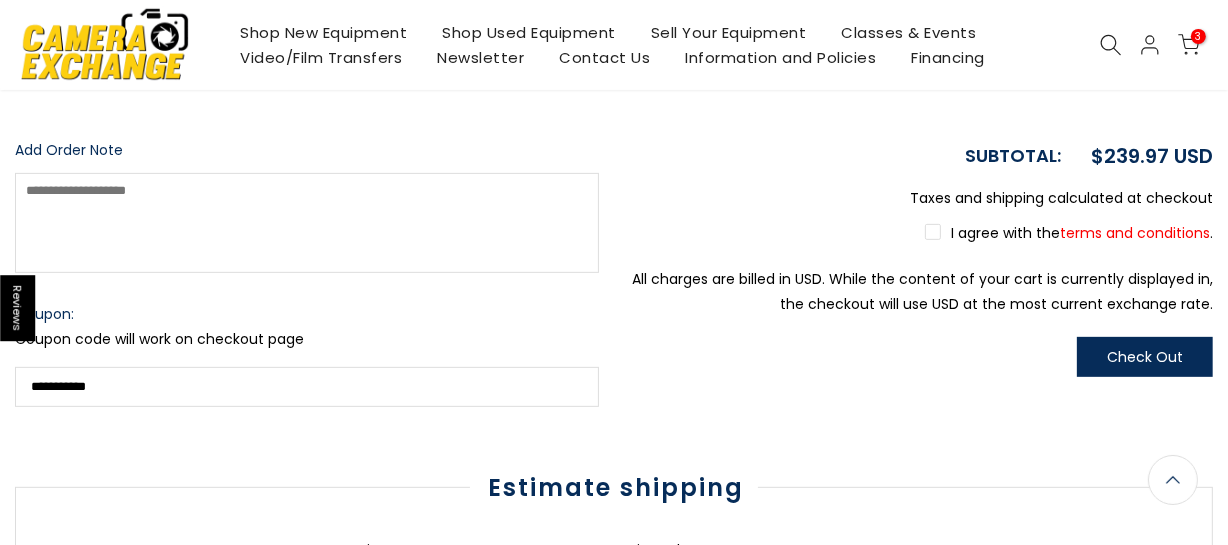 scroll, scrollTop: 802, scrollLeft: 0, axis: vertical 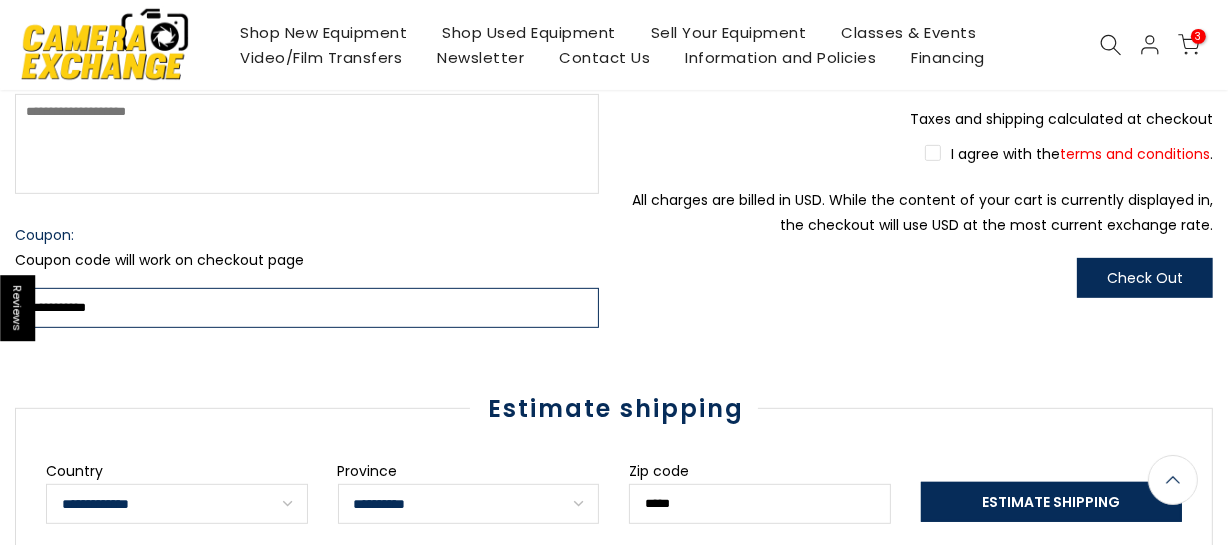 click on "Coupon:" at bounding box center (307, 308) 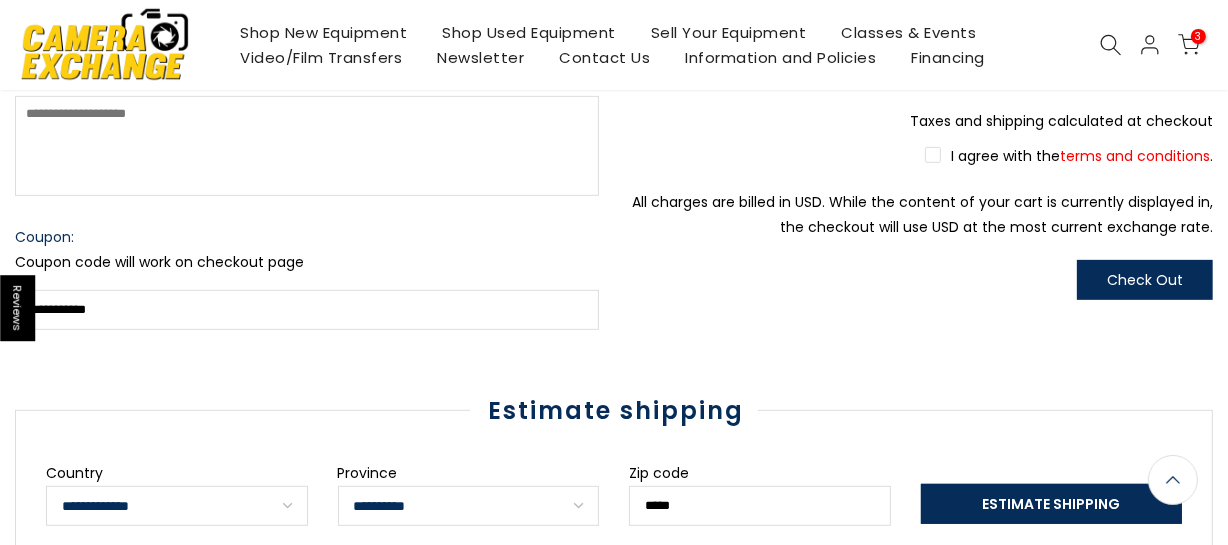 scroll, scrollTop: 802, scrollLeft: 0, axis: vertical 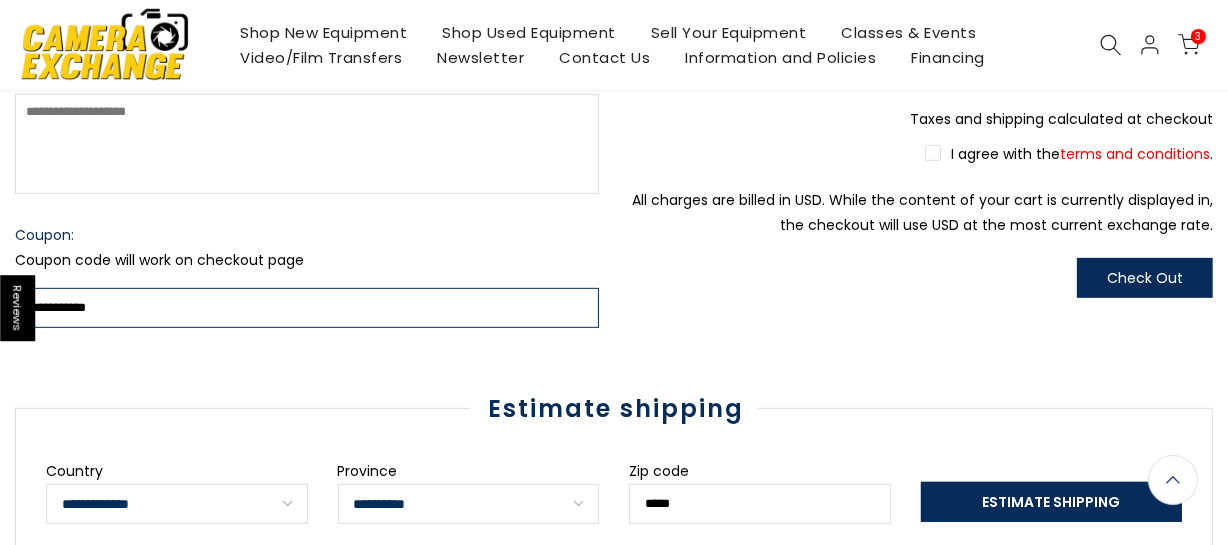click on "Coupon:" at bounding box center (307, 308) 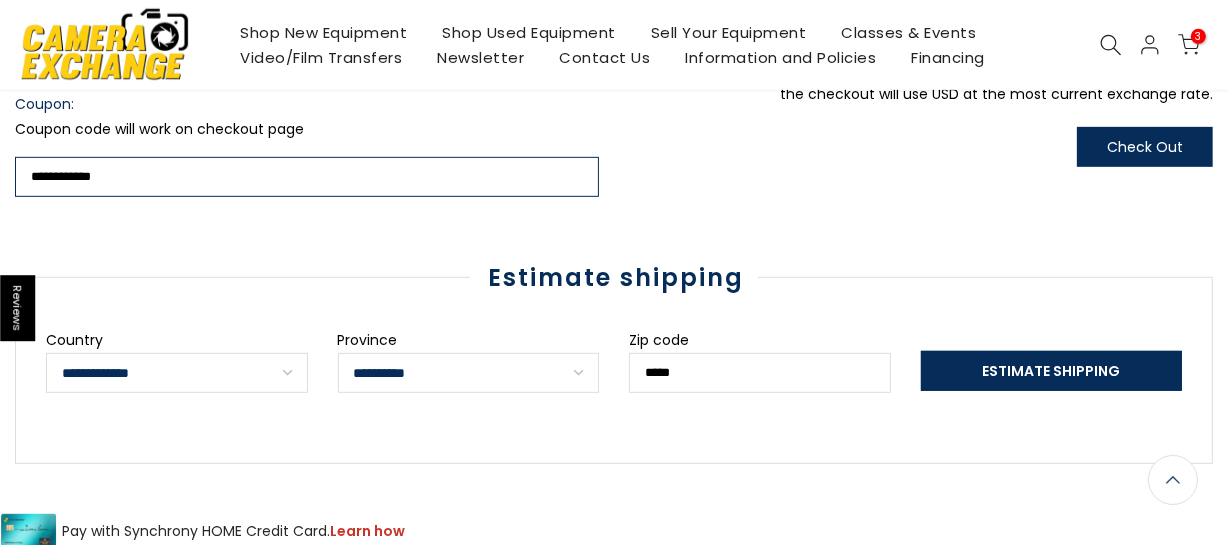 scroll, scrollTop: 935, scrollLeft: 0, axis: vertical 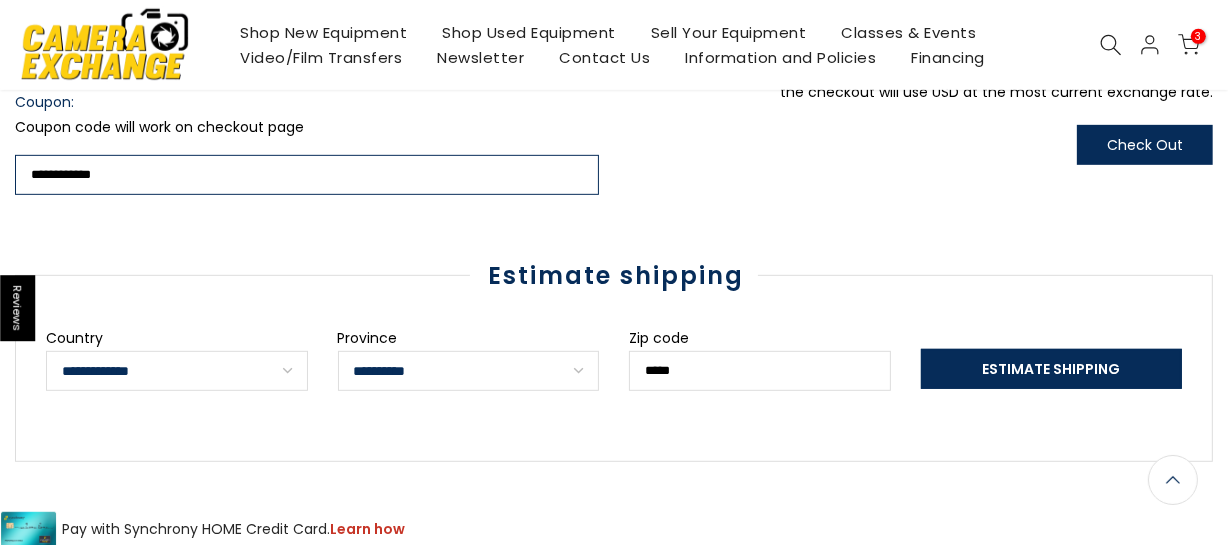 drag, startPoint x: 170, startPoint y: 179, endPoint x: 17, endPoint y: 180, distance: 153.00327 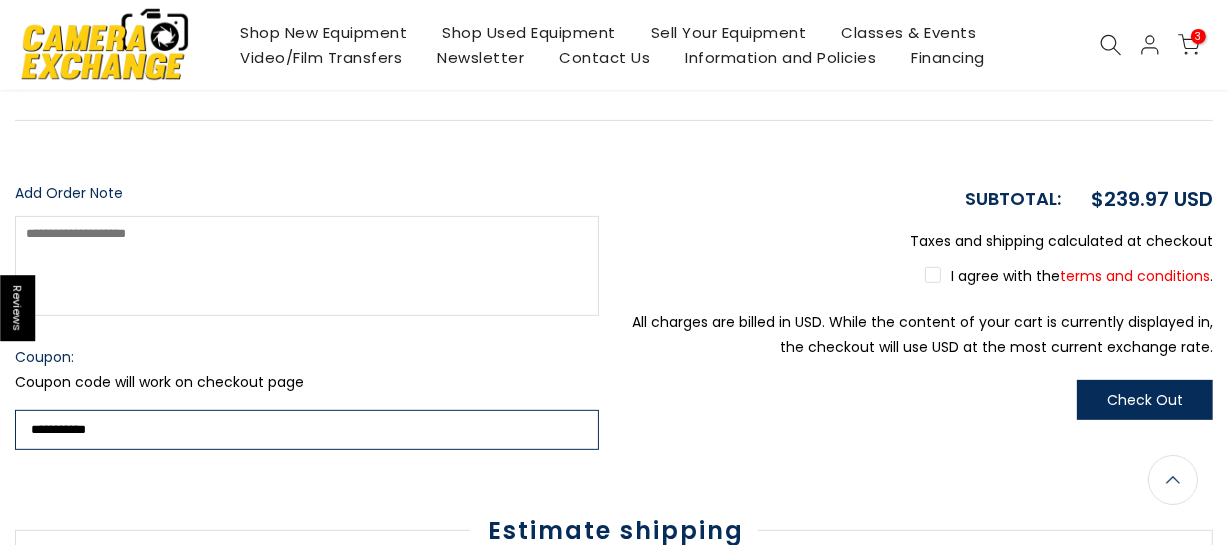 scroll, scrollTop: 677, scrollLeft: 0, axis: vertical 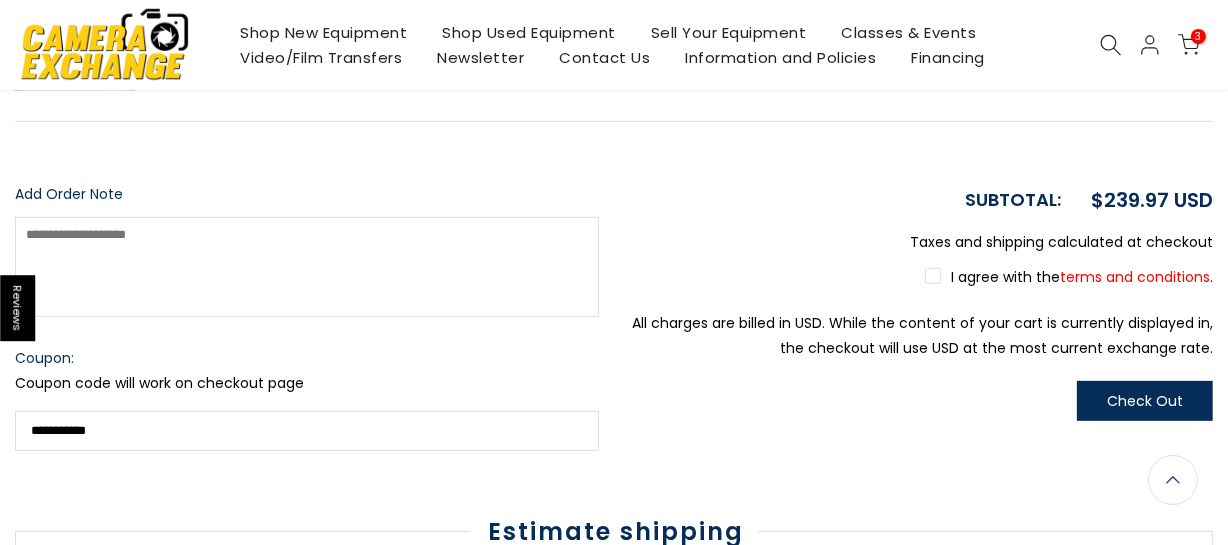 click on "I agree with the  terms and conditions ." at bounding box center (1069, 277) 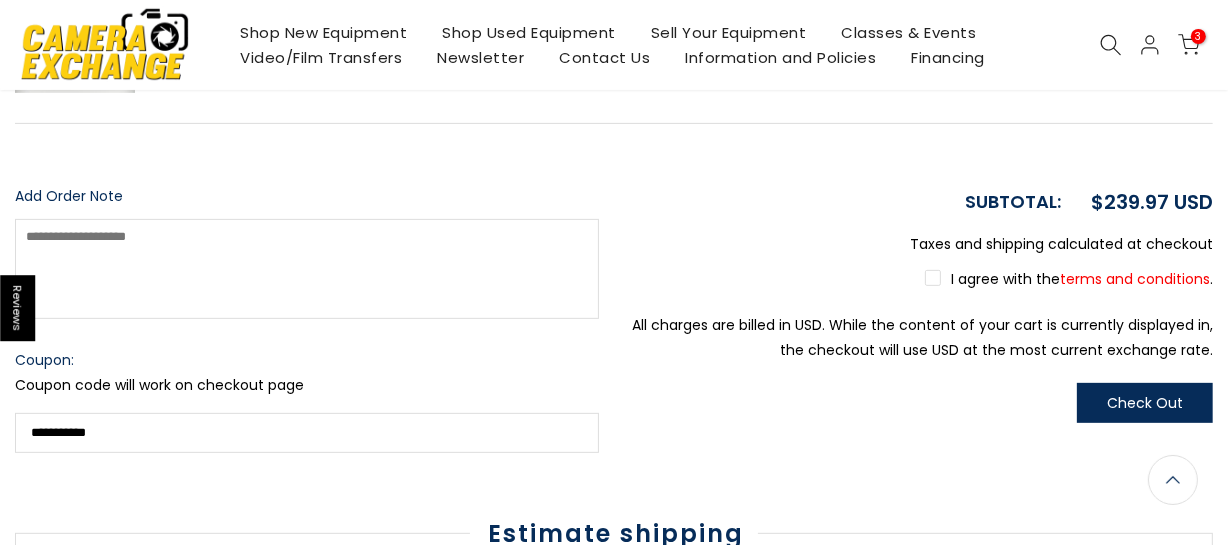 scroll, scrollTop: 679, scrollLeft: 0, axis: vertical 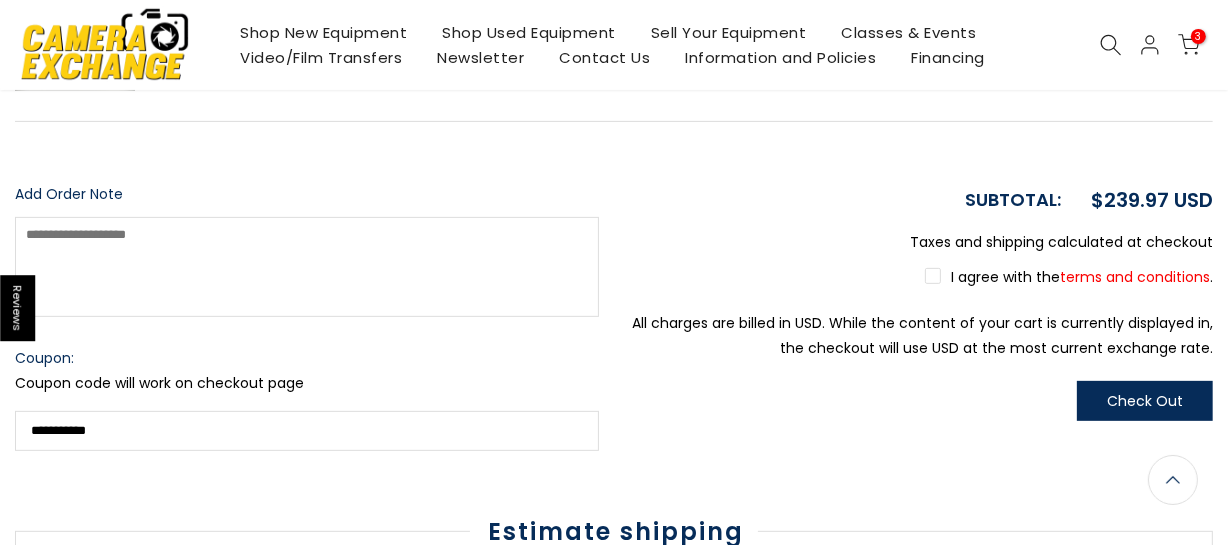 click on "Check Out" at bounding box center [1145, 401] 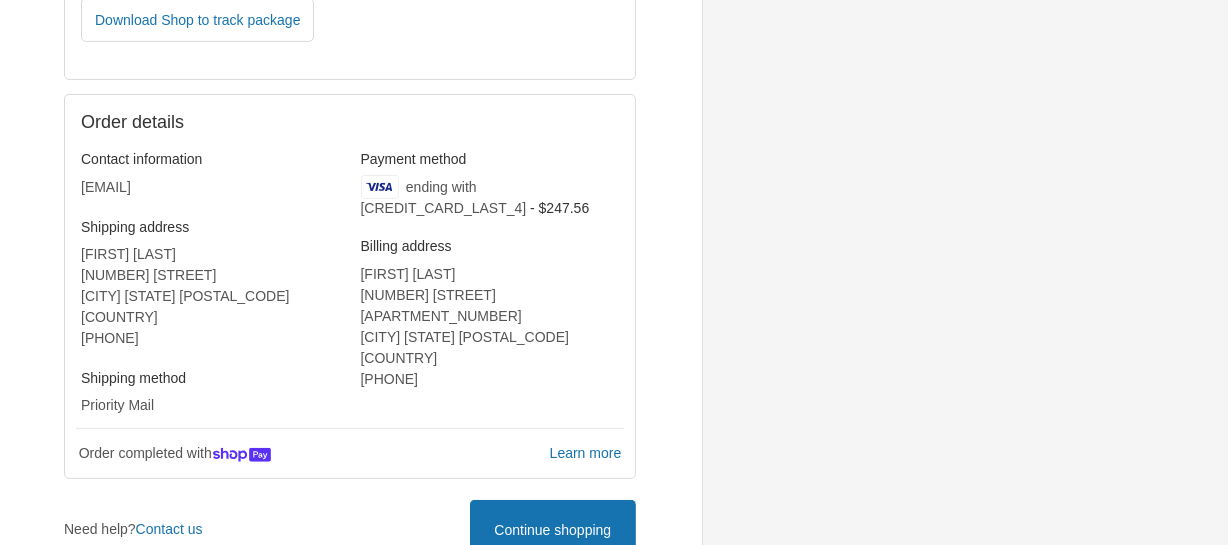scroll, scrollTop: 0, scrollLeft: 0, axis: both 